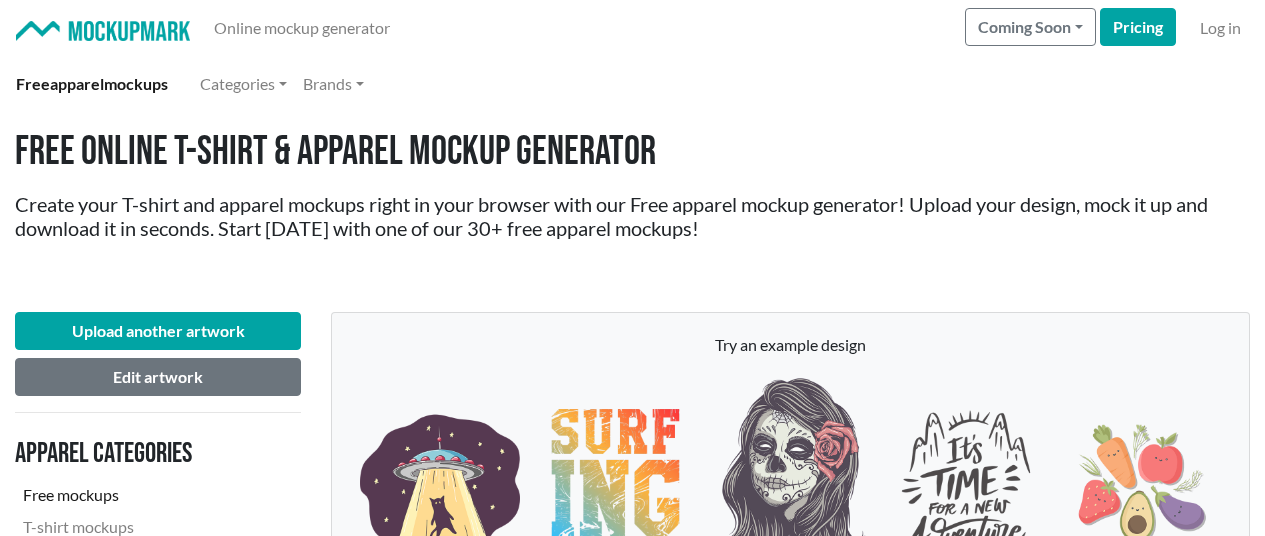 scroll, scrollTop: 1694, scrollLeft: 0, axis: vertical 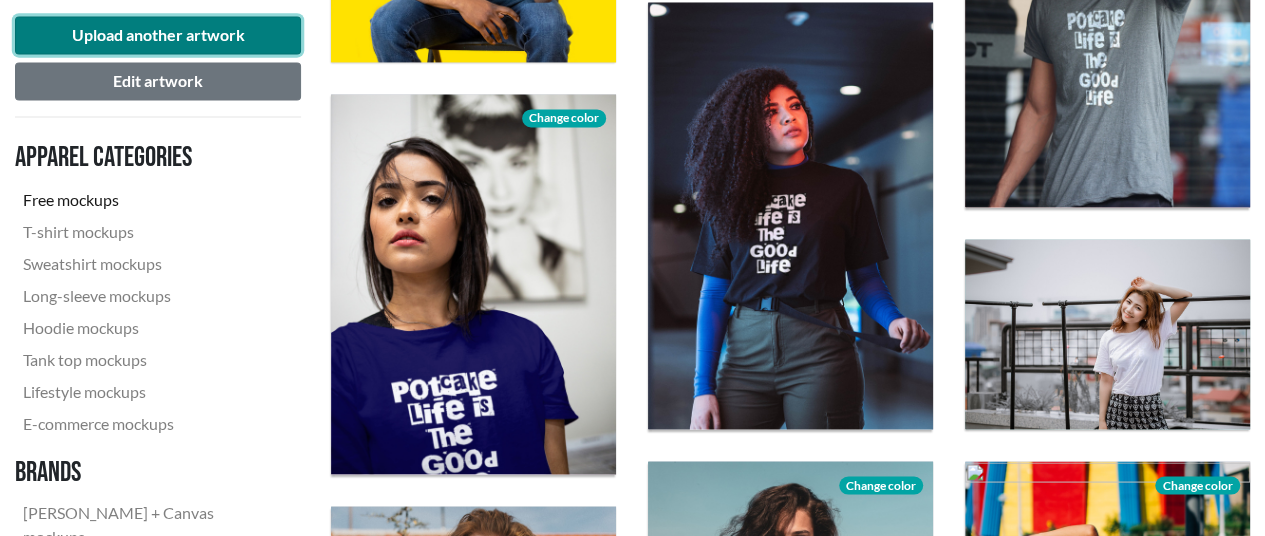 click on "Upload another artwork" at bounding box center [158, 35] 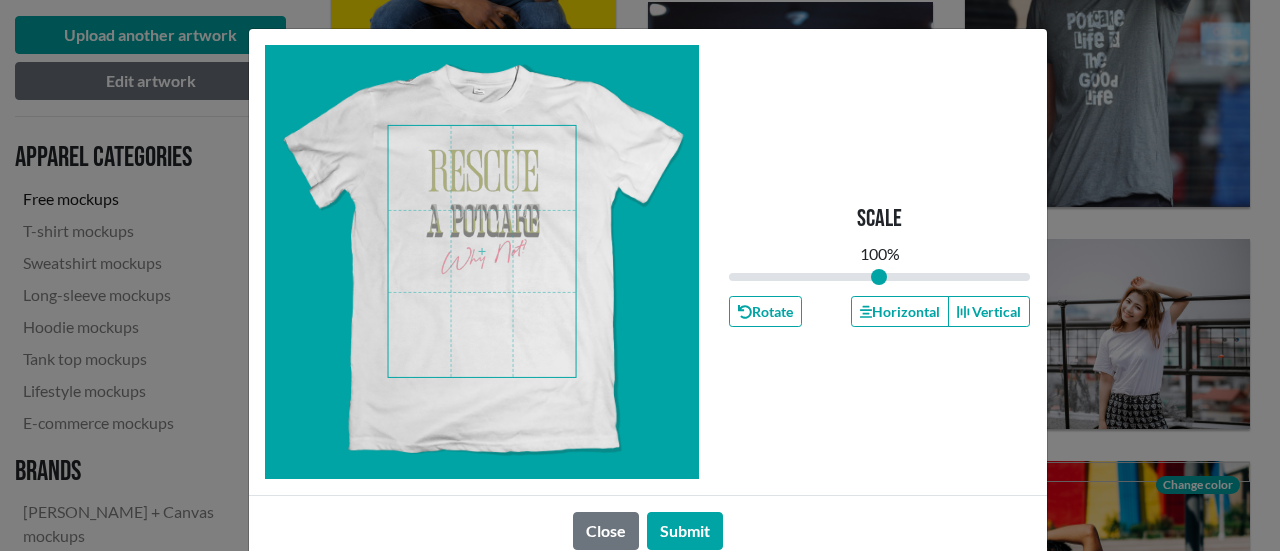 click at bounding box center [482, 251] 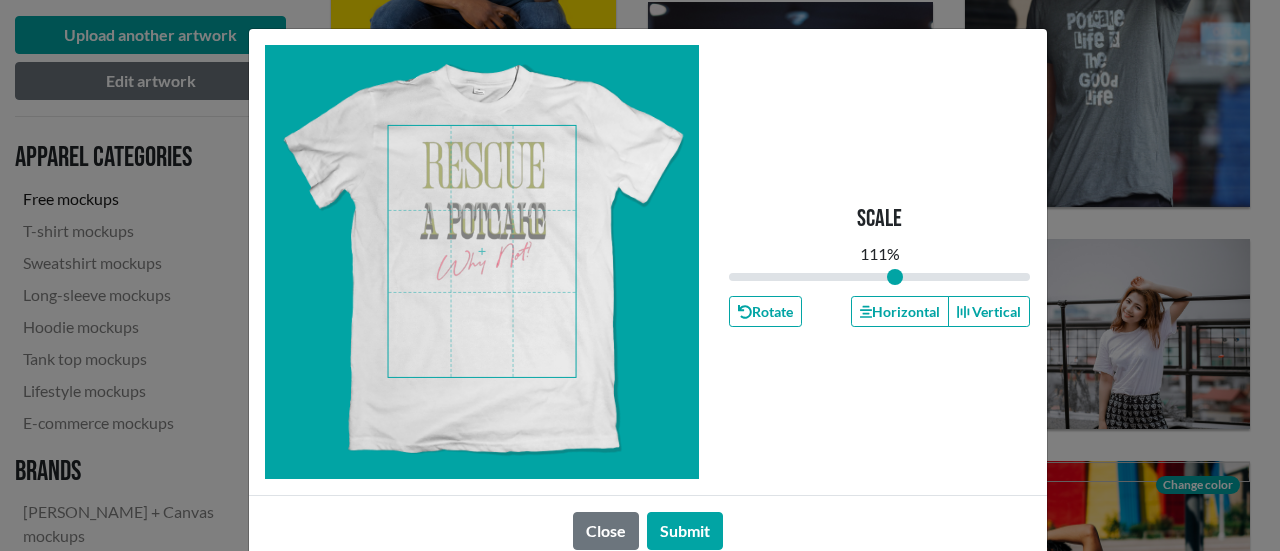 drag, startPoint x: 874, startPoint y: 275, endPoint x: 887, endPoint y: 276, distance: 13.038404 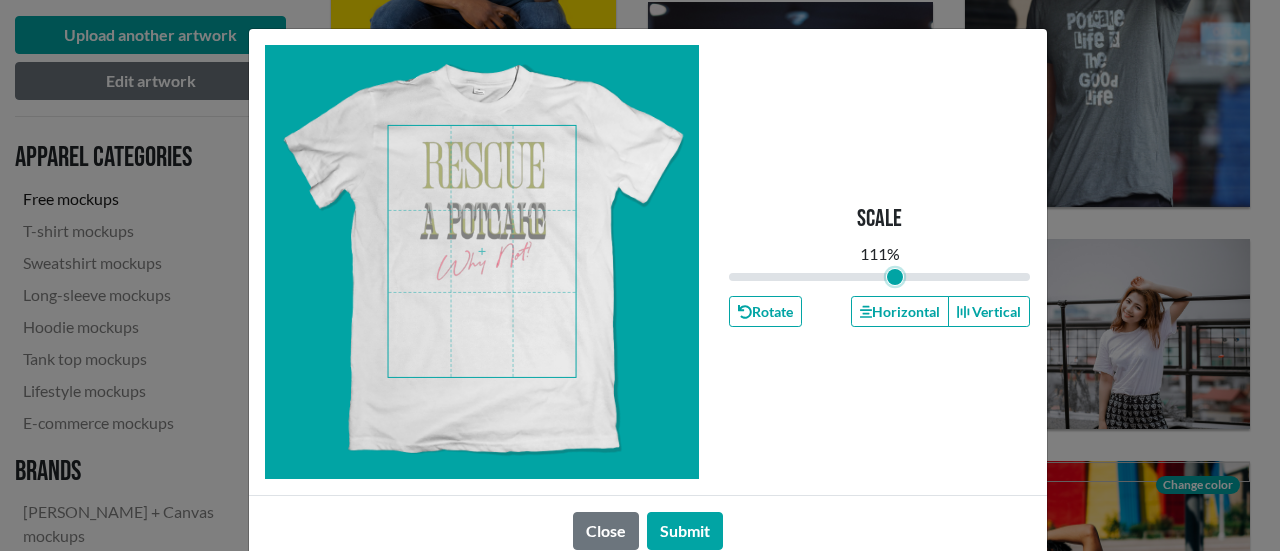 type on "1.11" 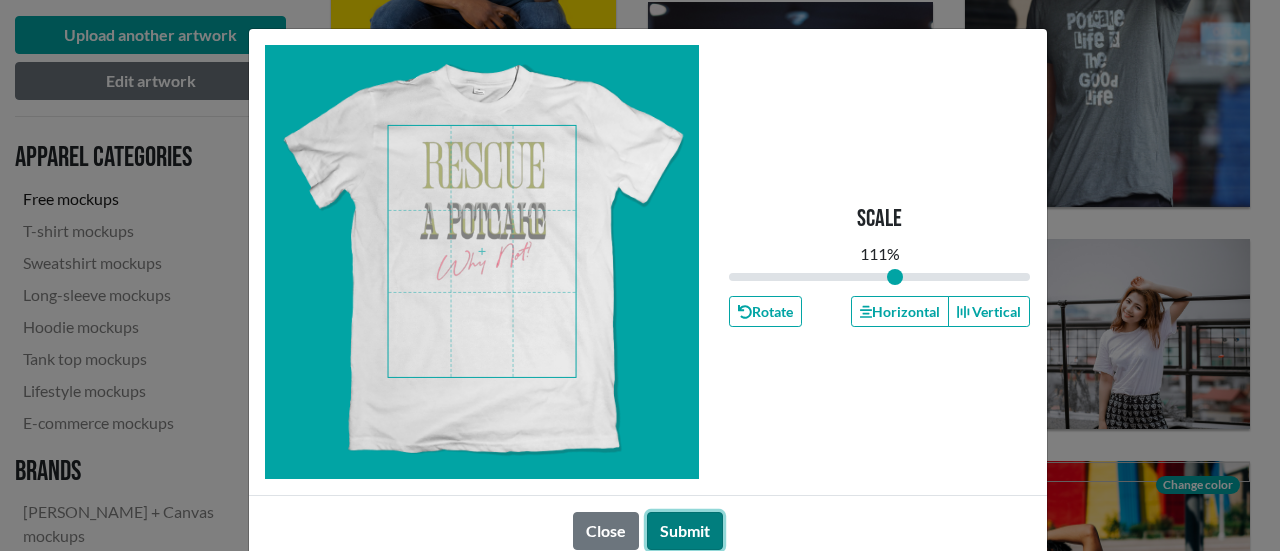 click on "Submit" at bounding box center [685, 531] 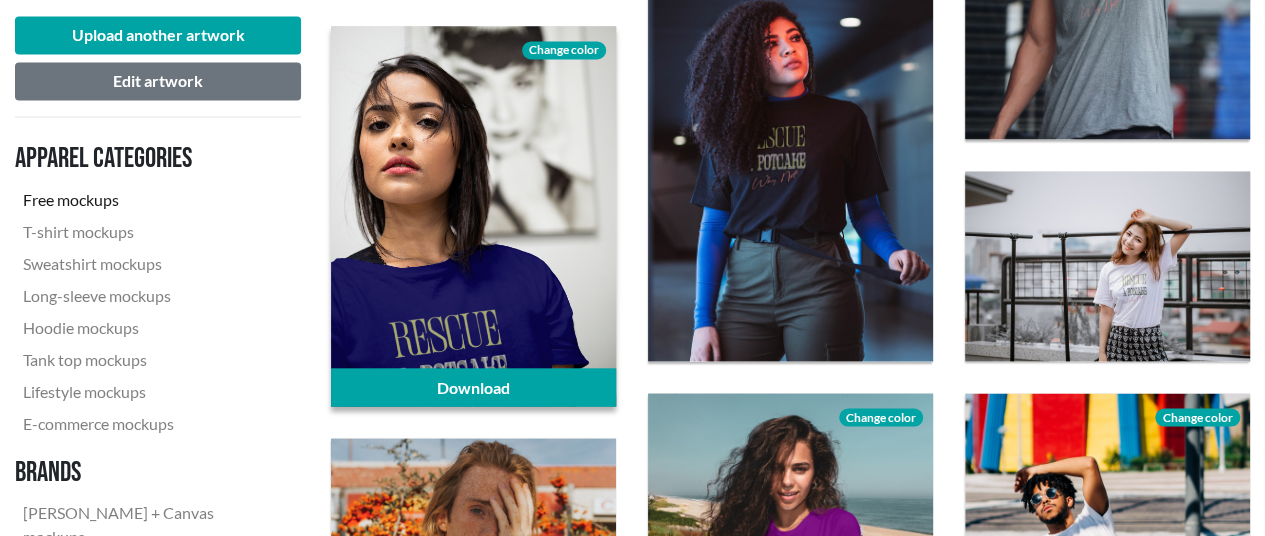 scroll, scrollTop: 1794, scrollLeft: 0, axis: vertical 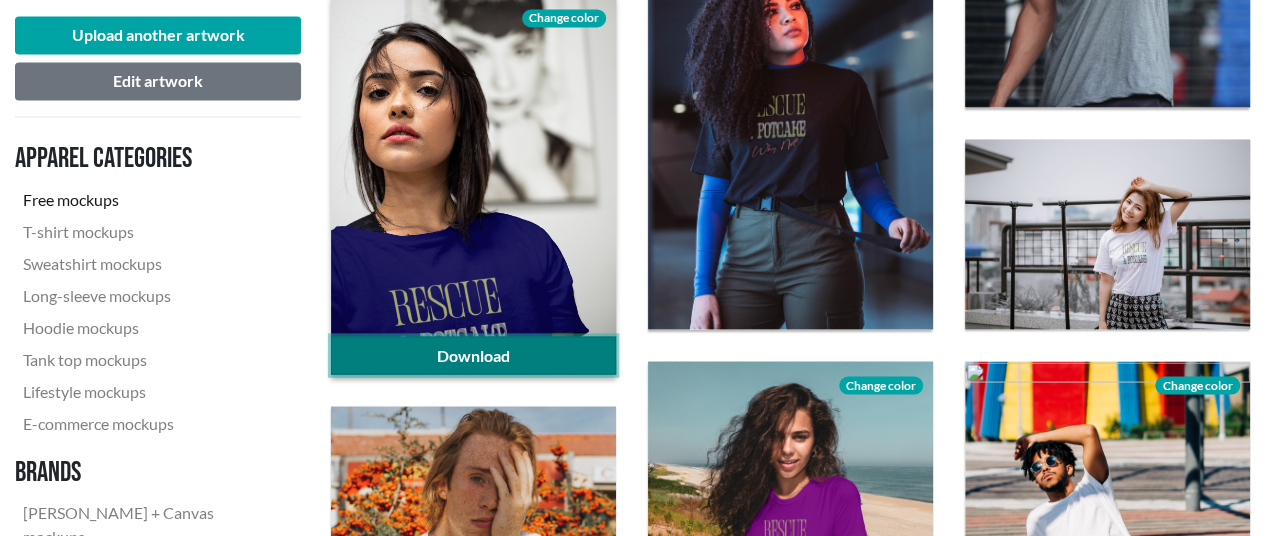 click on "Download" 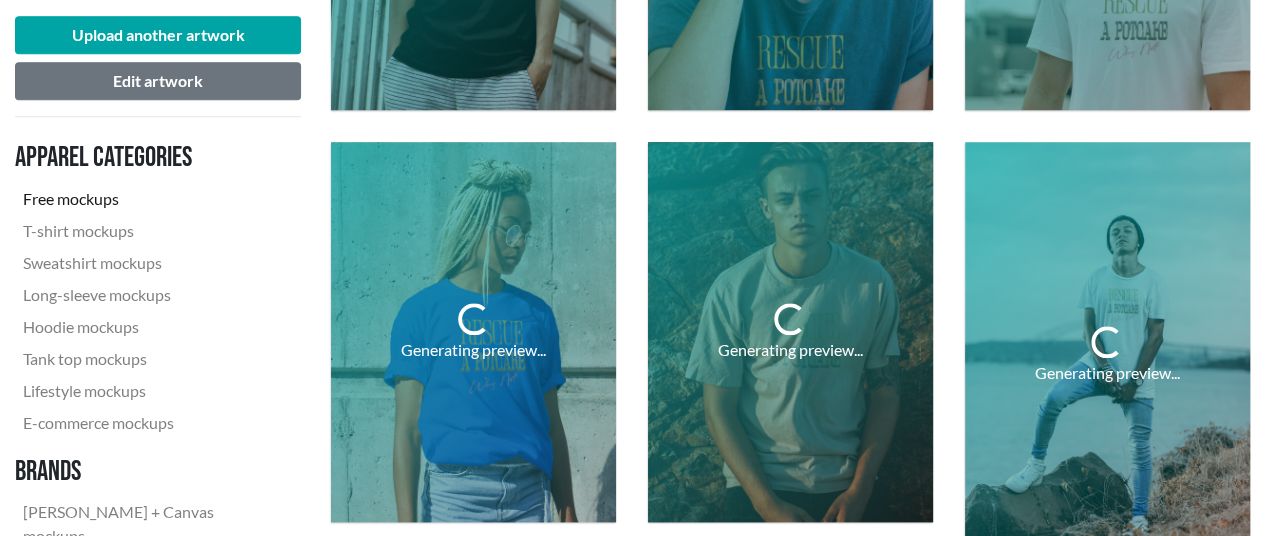 scroll, scrollTop: 894, scrollLeft: 0, axis: vertical 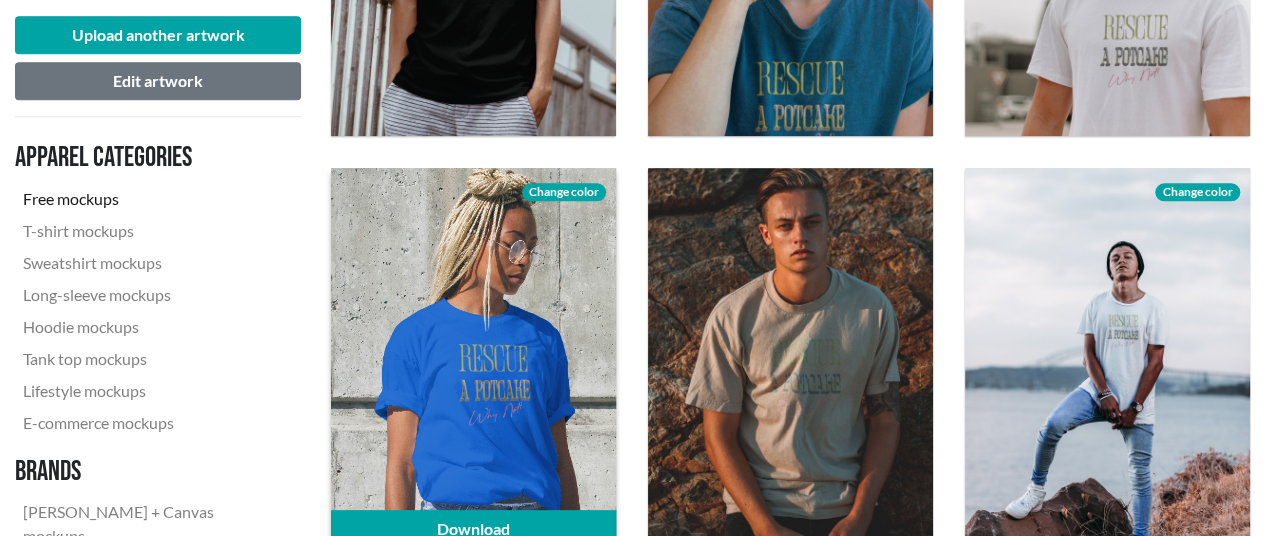click on "Change color" at bounding box center [564, 192] 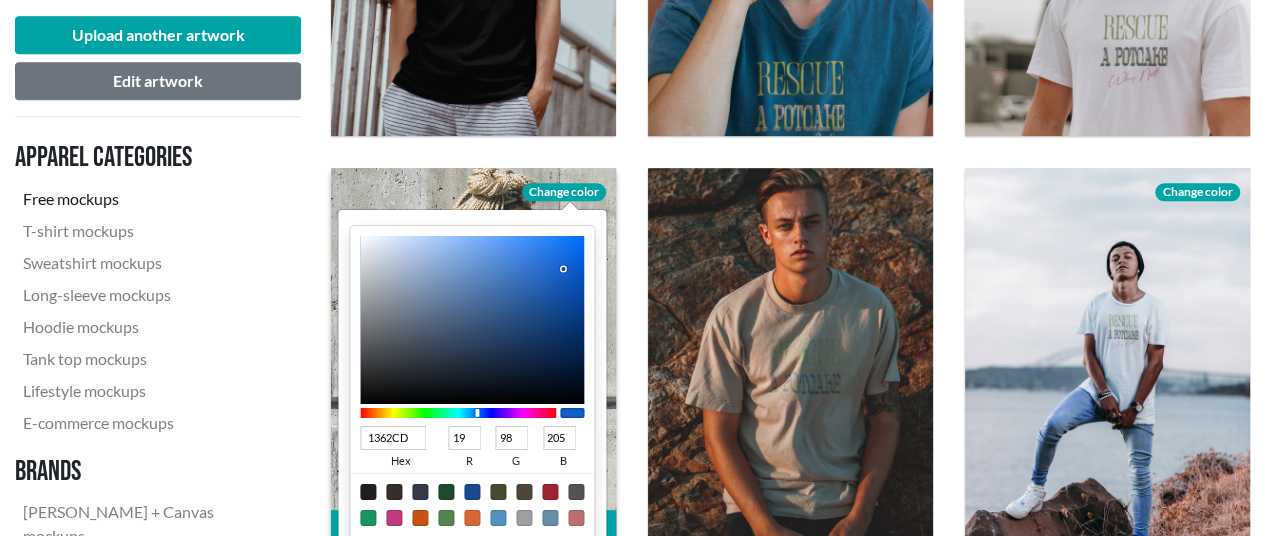 type on "020A15" 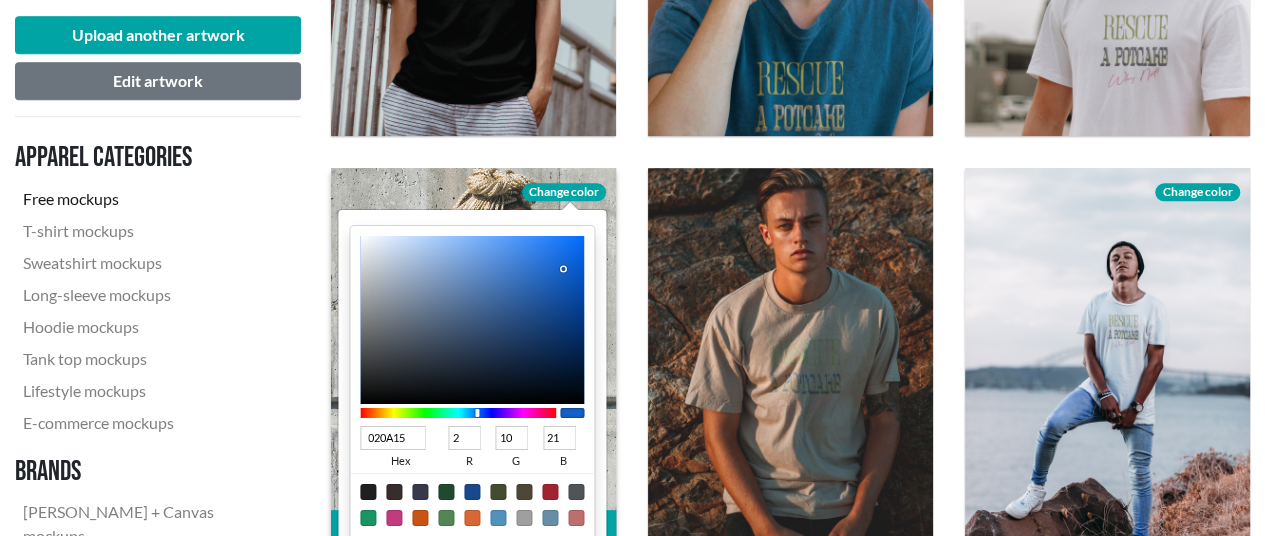 click at bounding box center [472, 320] 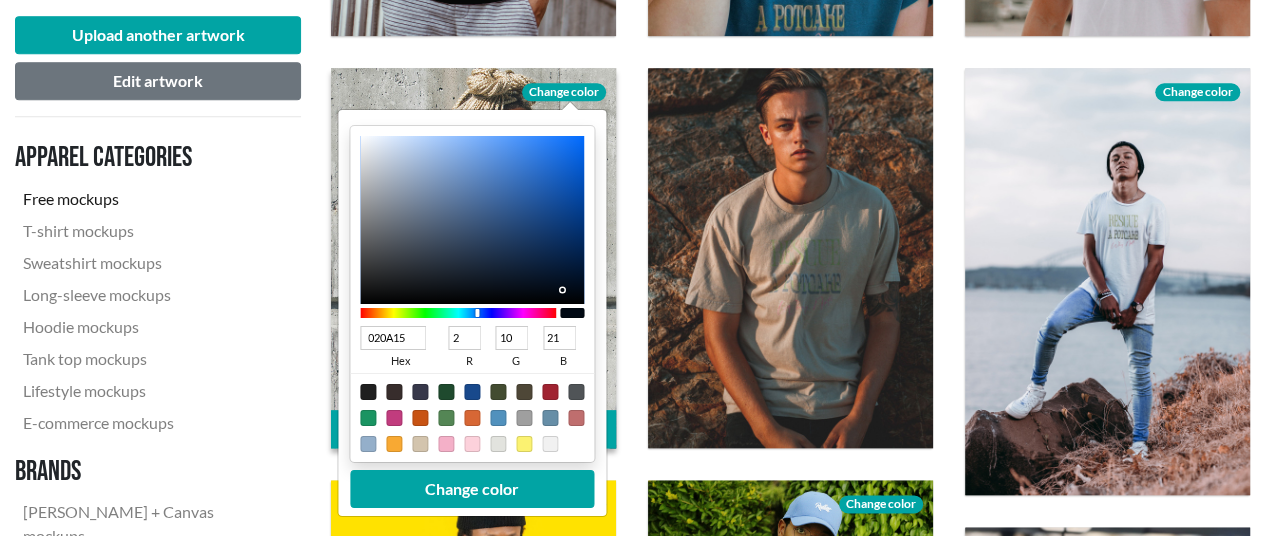 scroll, scrollTop: 1094, scrollLeft: 0, axis: vertical 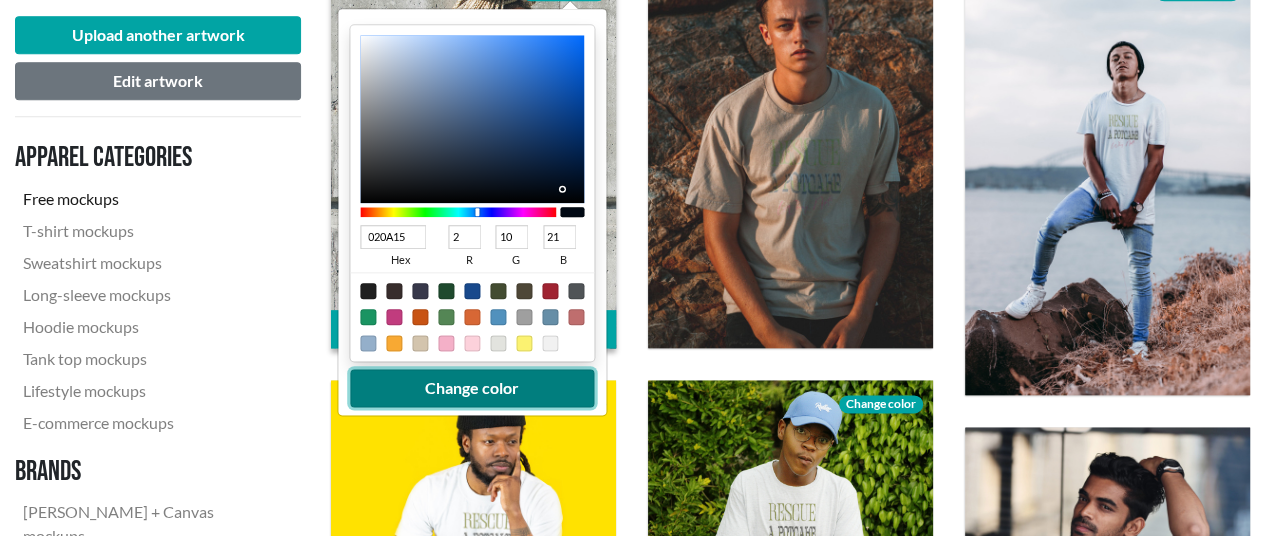 click on "Change color" at bounding box center [472, 388] 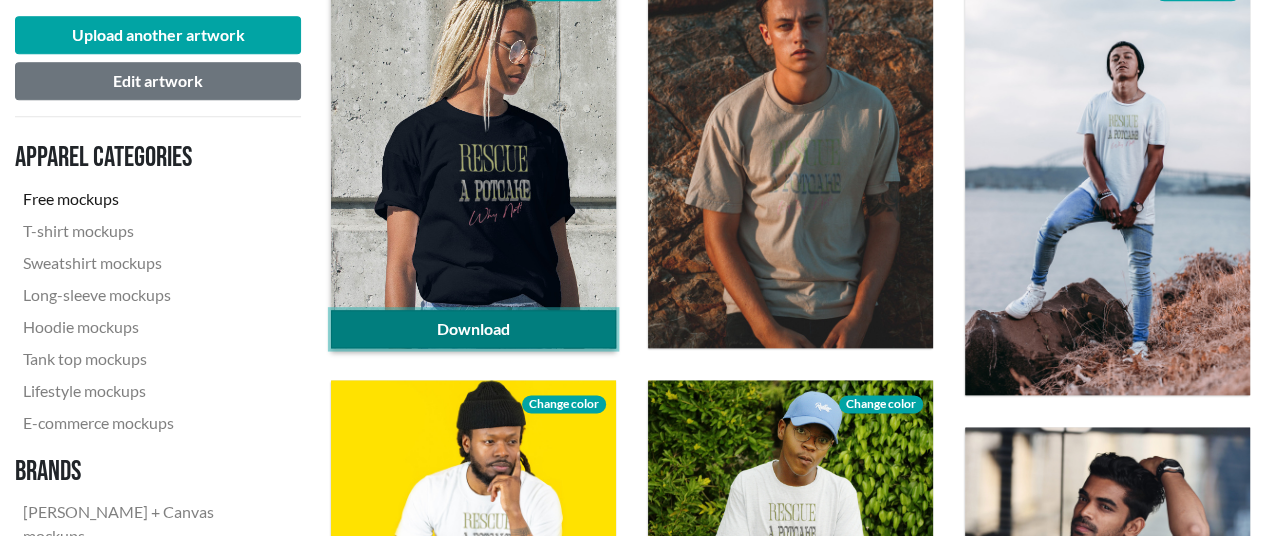 click on "Download" 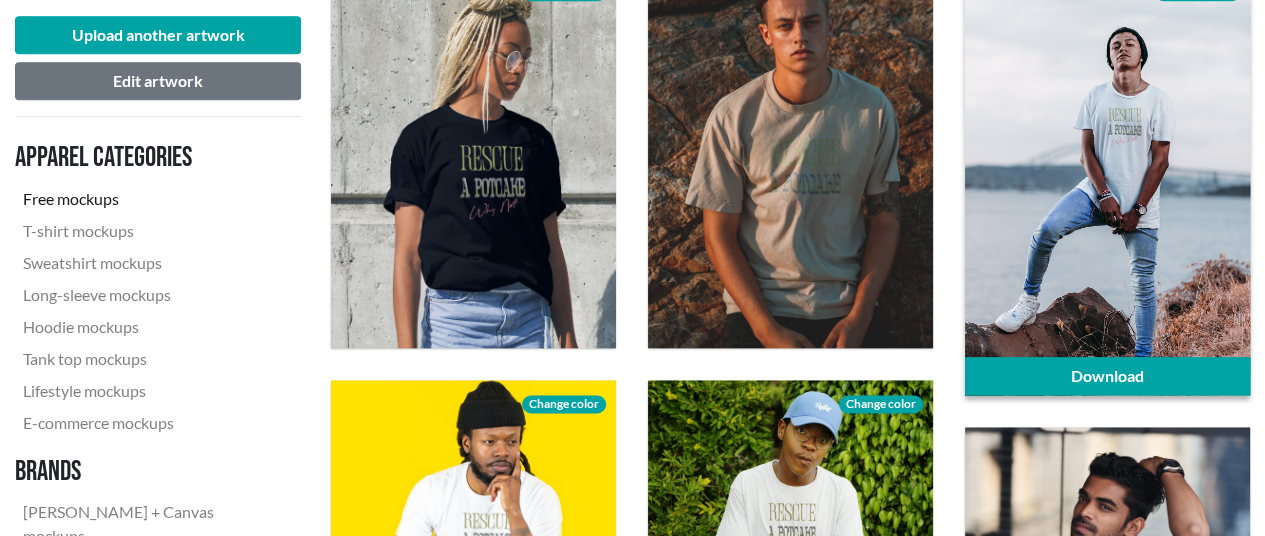 click at bounding box center (1107, 181) 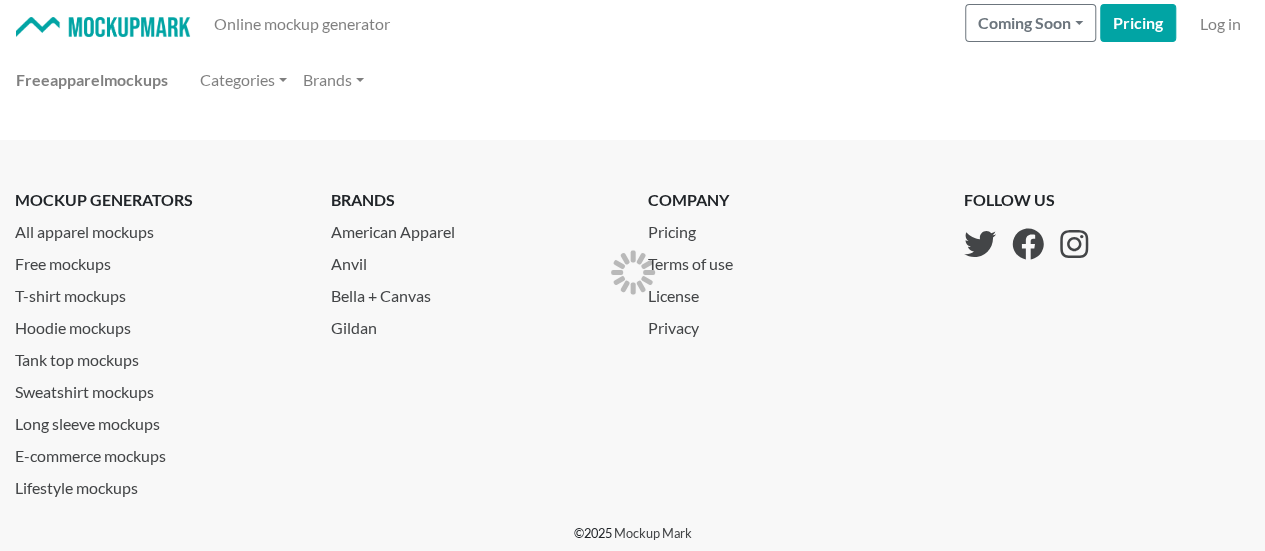 scroll, scrollTop: 0, scrollLeft: 0, axis: both 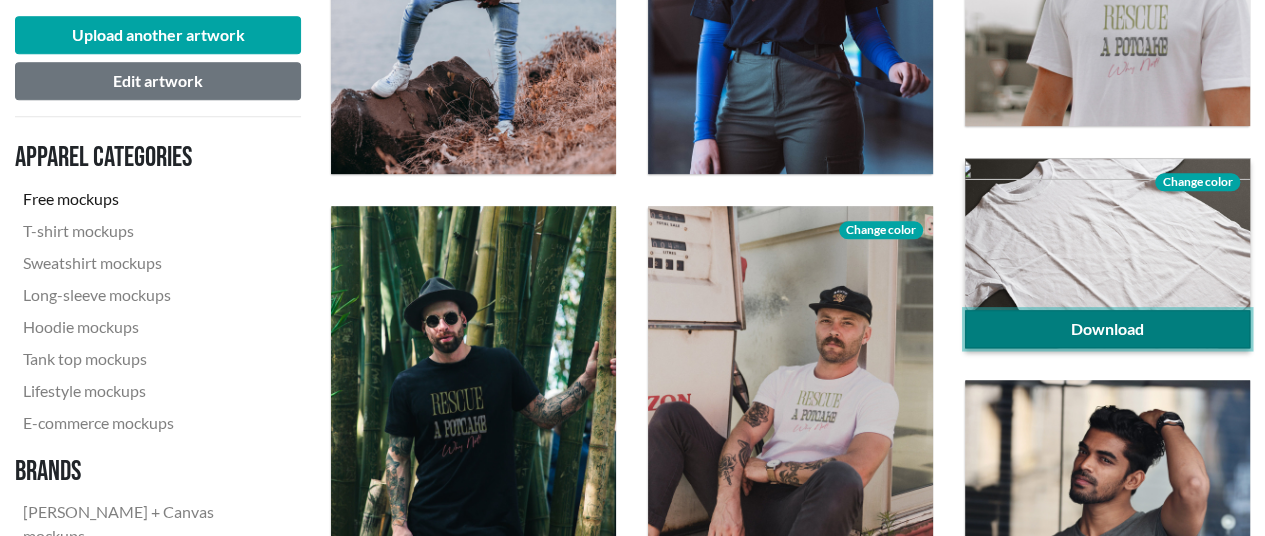 click on "Download" 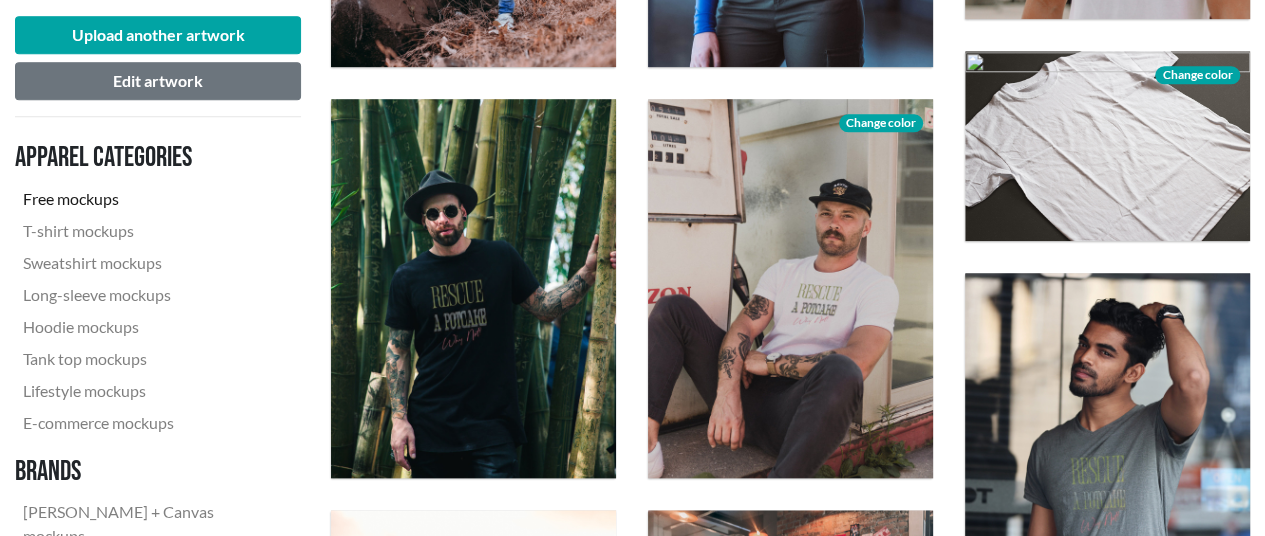 scroll, scrollTop: 1104, scrollLeft: 0, axis: vertical 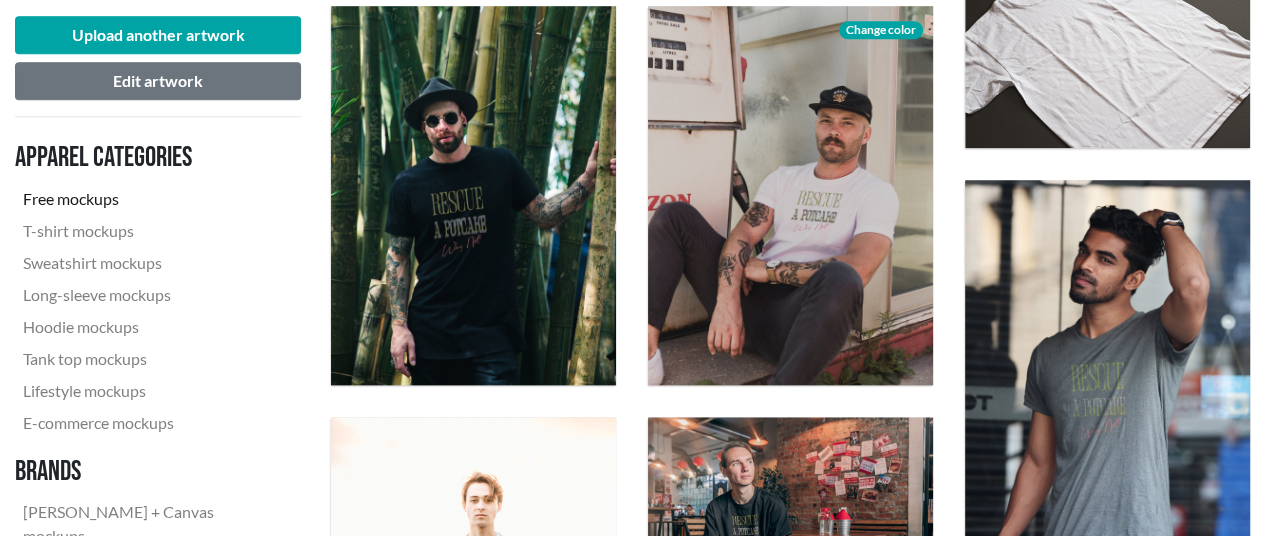 click on "Download" at bounding box center [1107, 370] 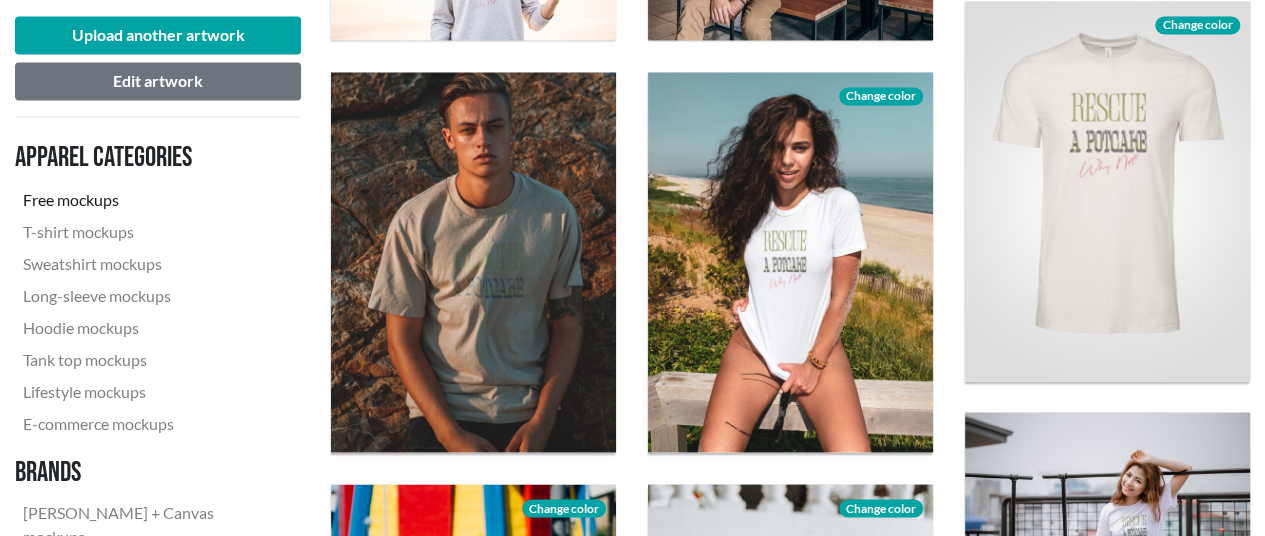 scroll, scrollTop: 1704, scrollLeft: 0, axis: vertical 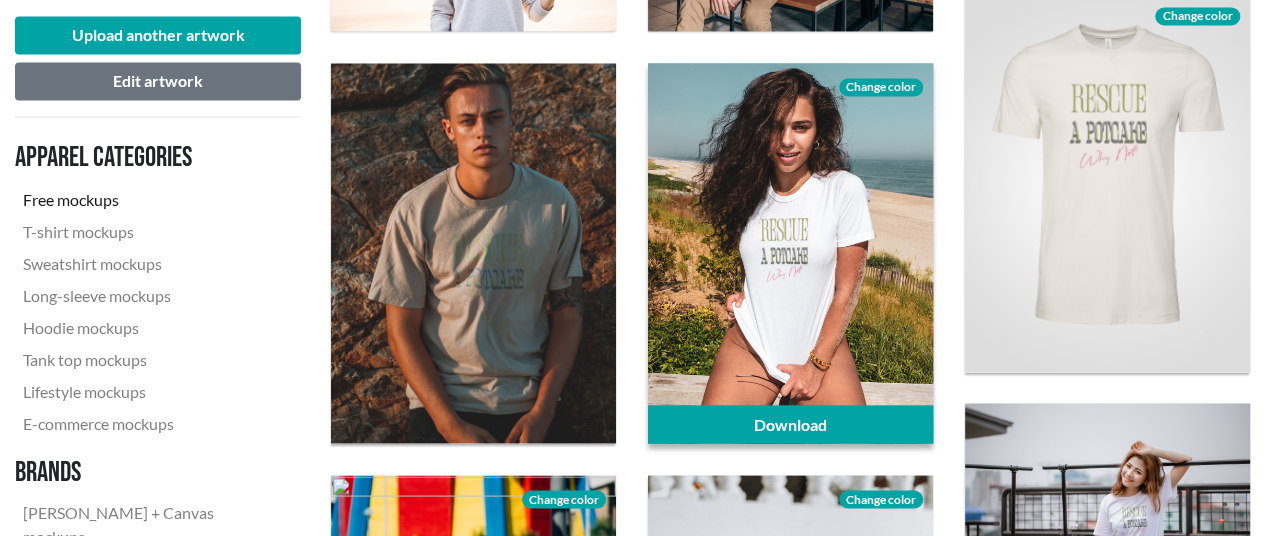 click on "Change color" at bounding box center (881, 87) 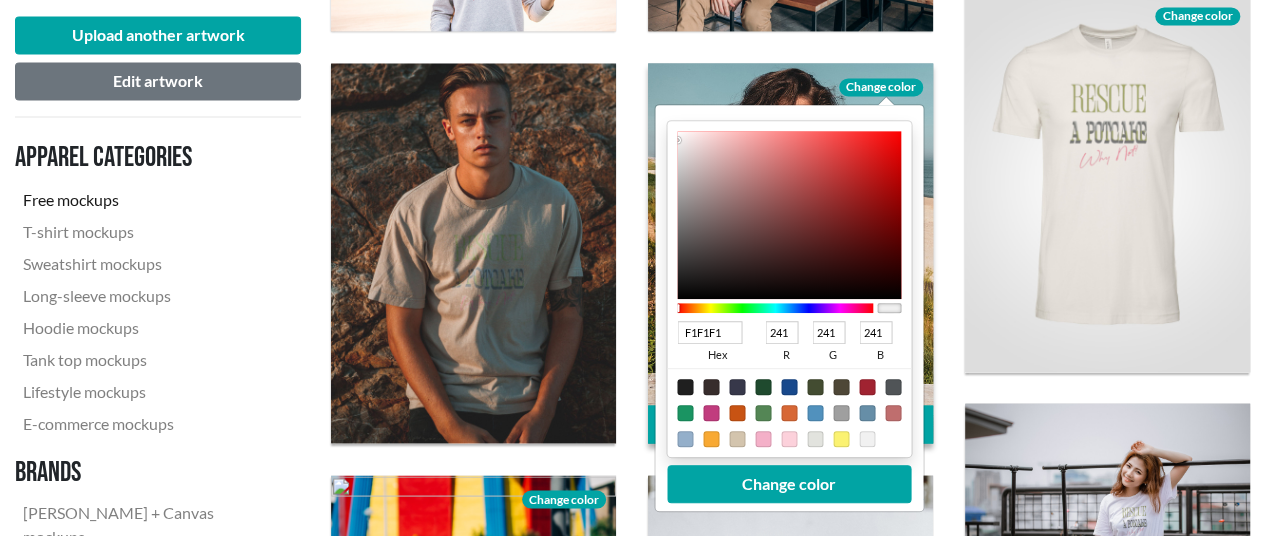 type on "440A0A" 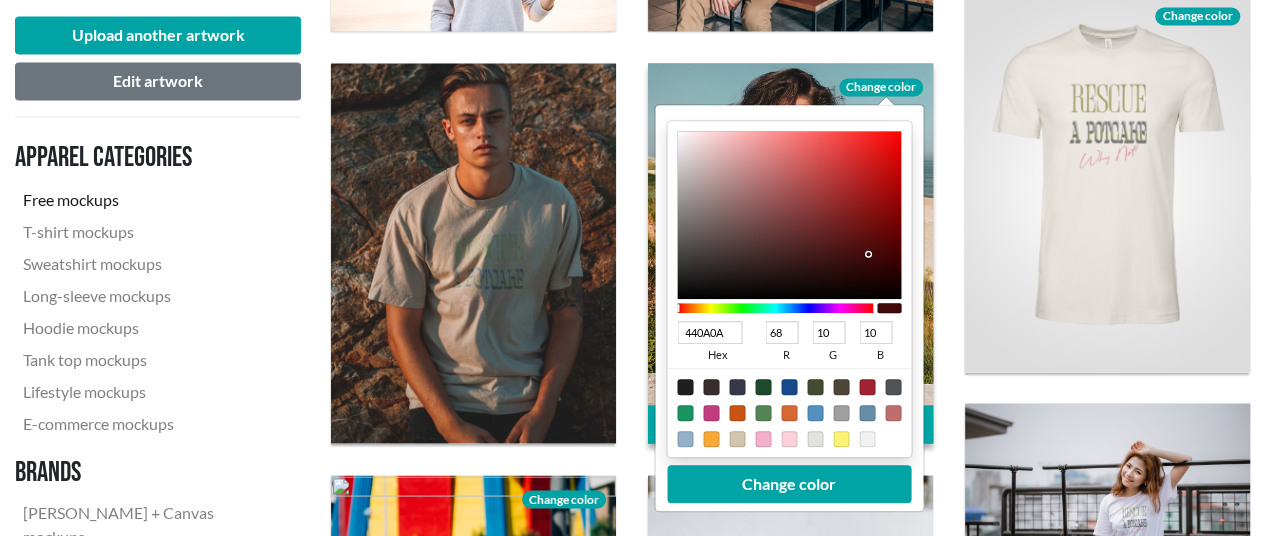 click at bounding box center (789, 215) 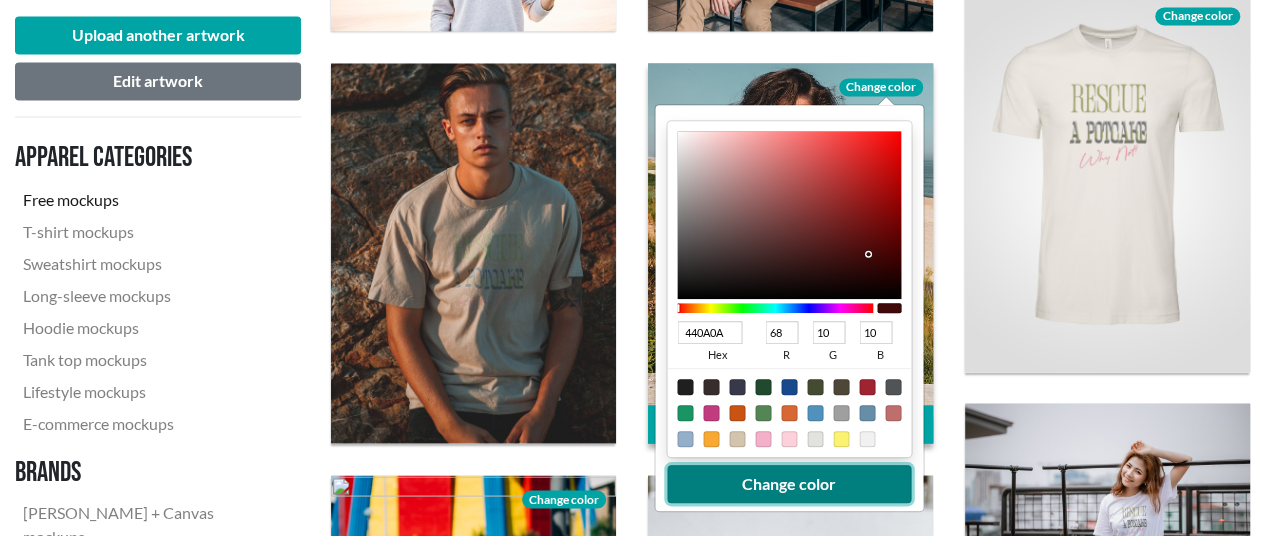 click on "Change color" at bounding box center (789, 484) 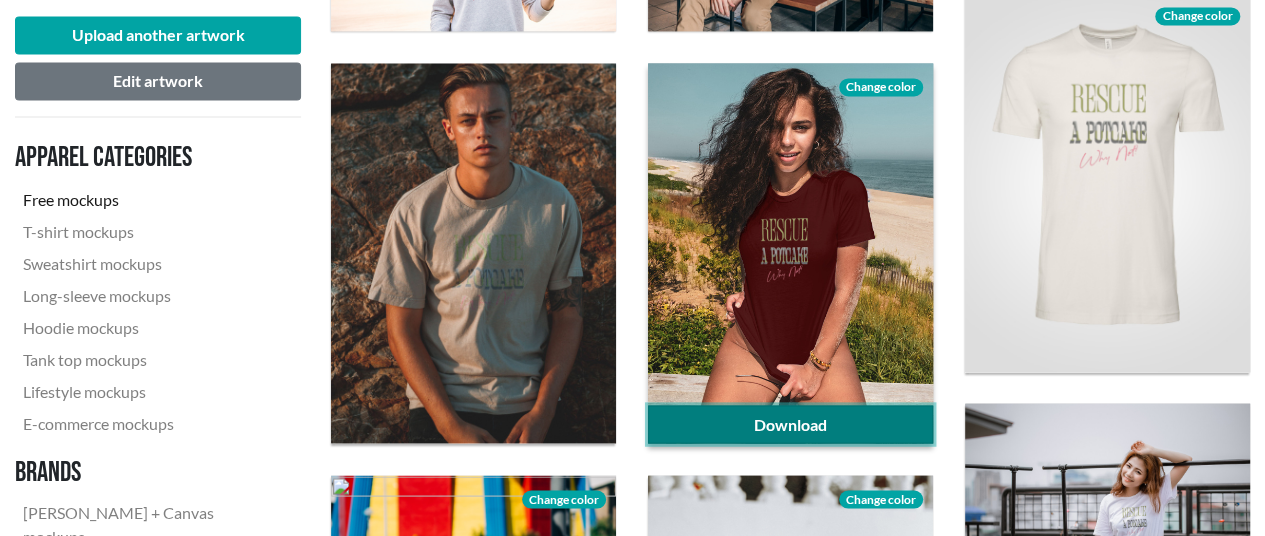 click on "Download" 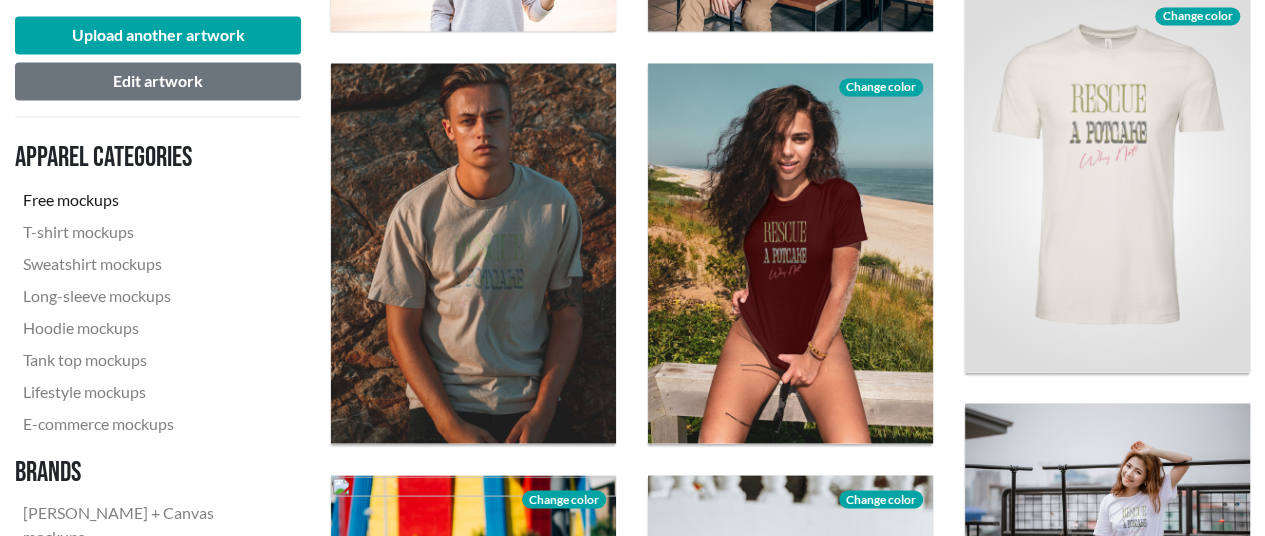 click on "Download Change color" at bounding box center (1107, 182) 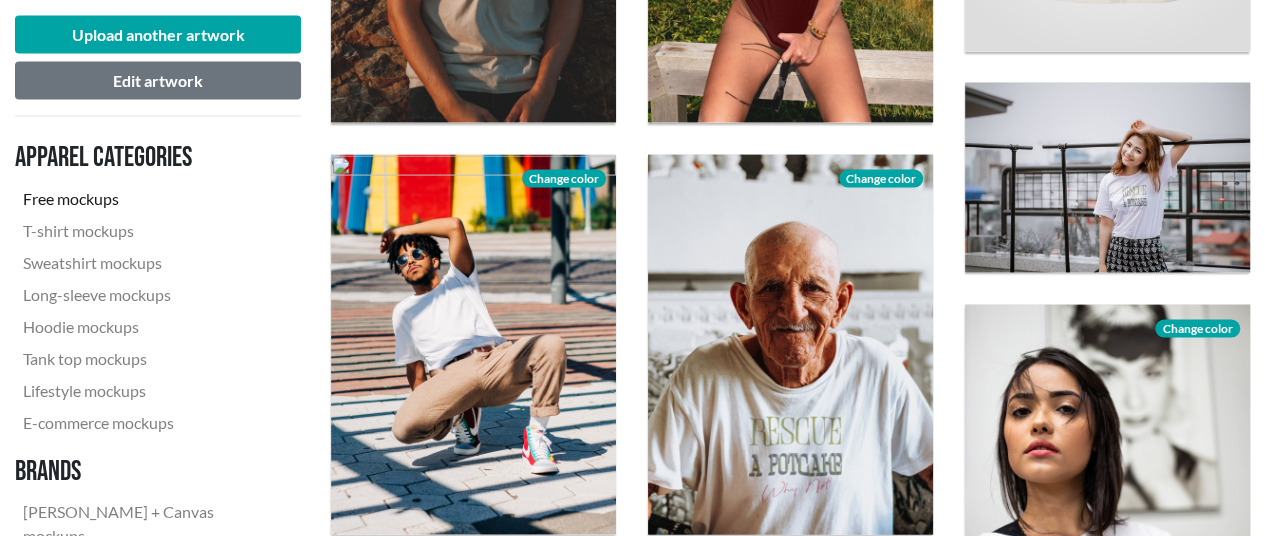 scroll, scrollTop: 2104, scrollLeft: 0, axis: vertical 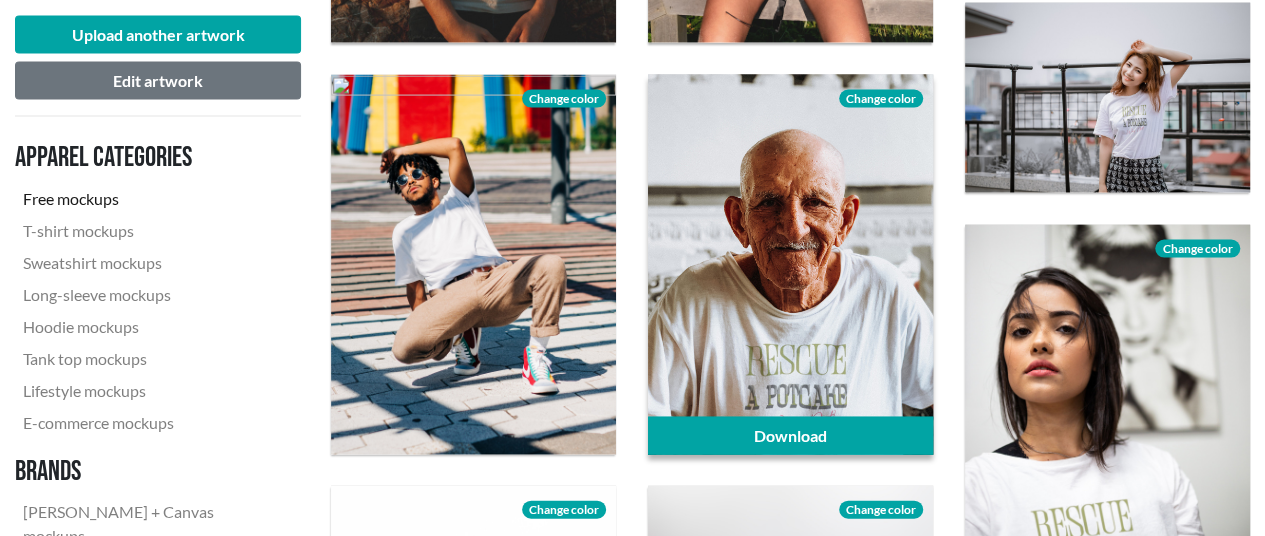 click on "Change color" at bounding box center (881, 99) 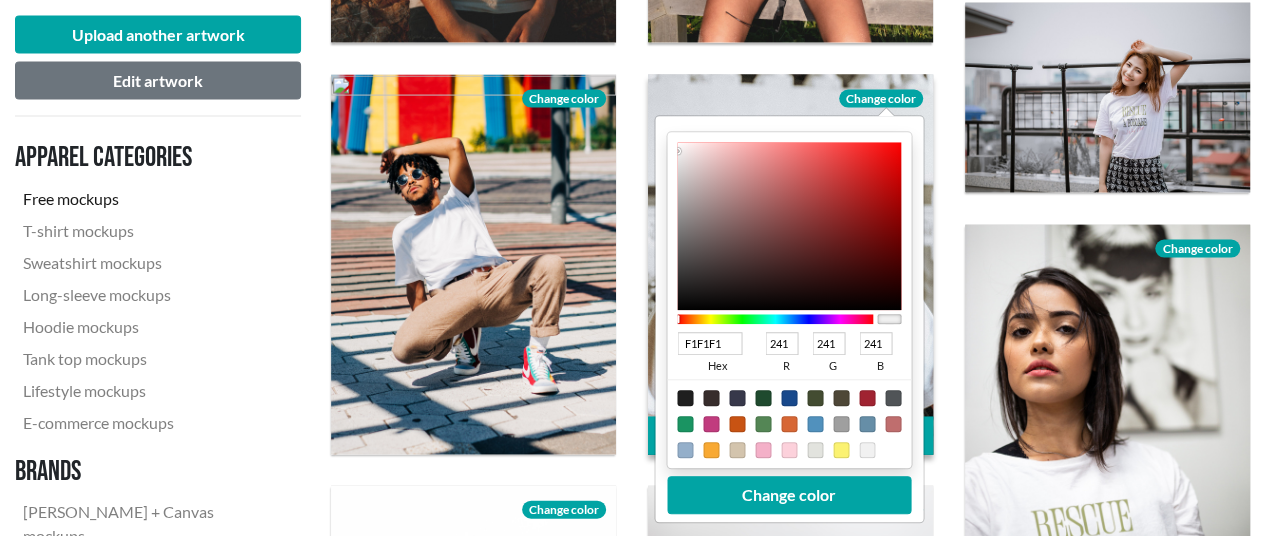 click at bounding box center (789, 398) 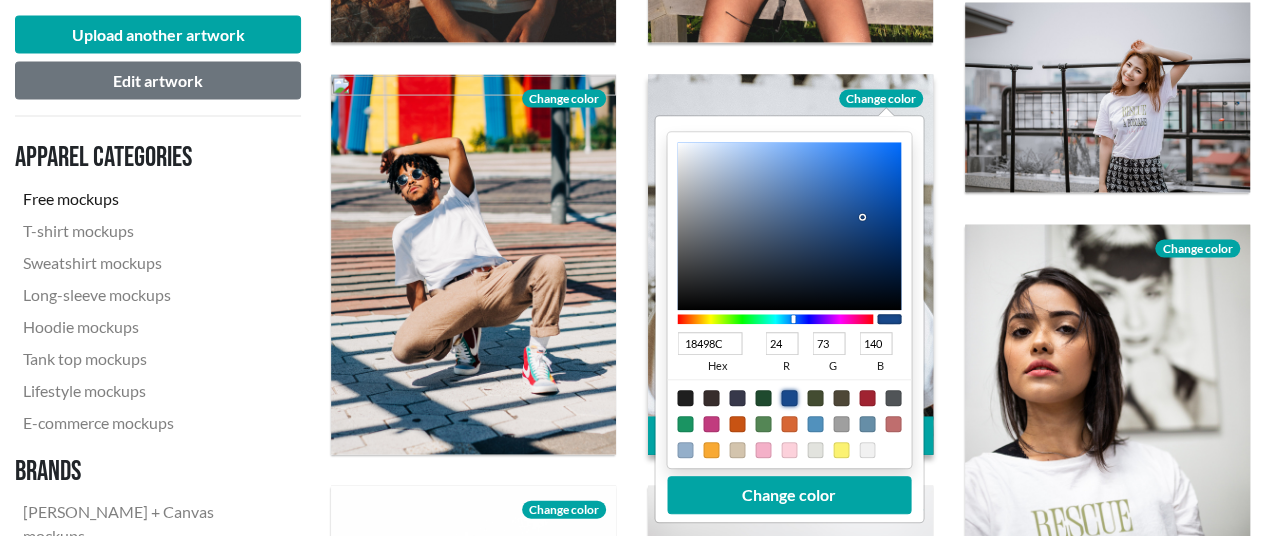 type on "05244E" 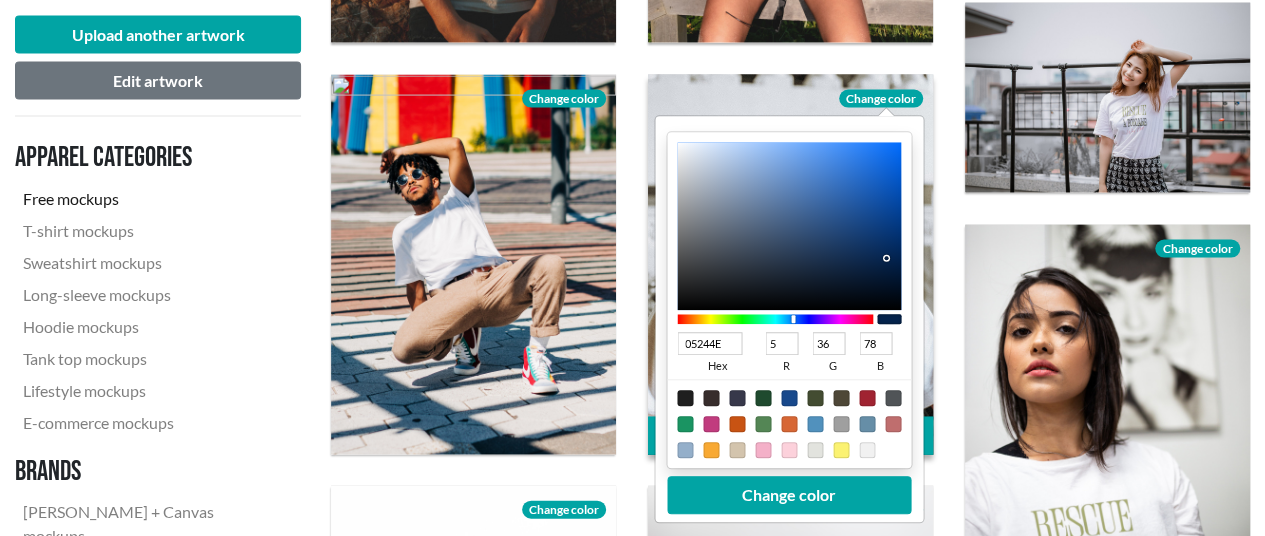 click at bounding box center [789, 226] 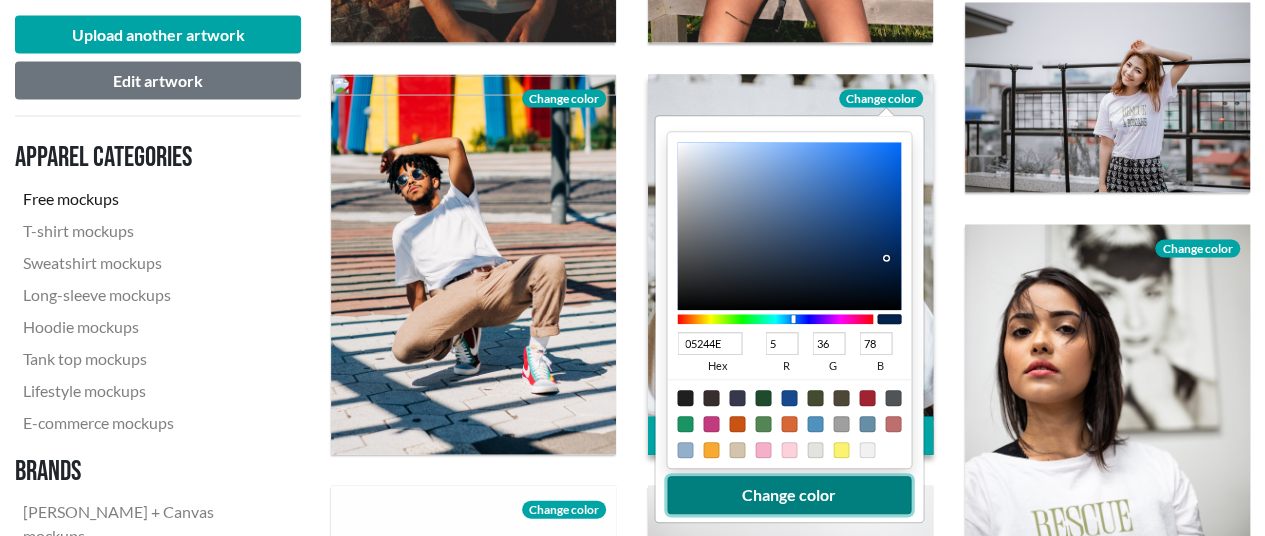 click on "Change color" at bounding box center [789, 495] 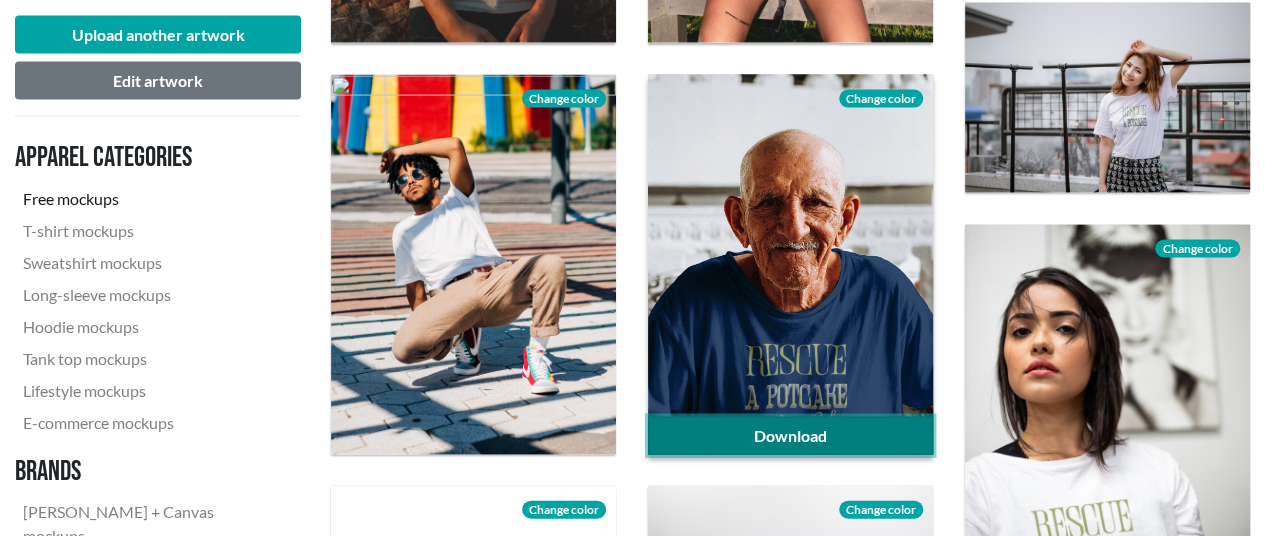 click on "Download" 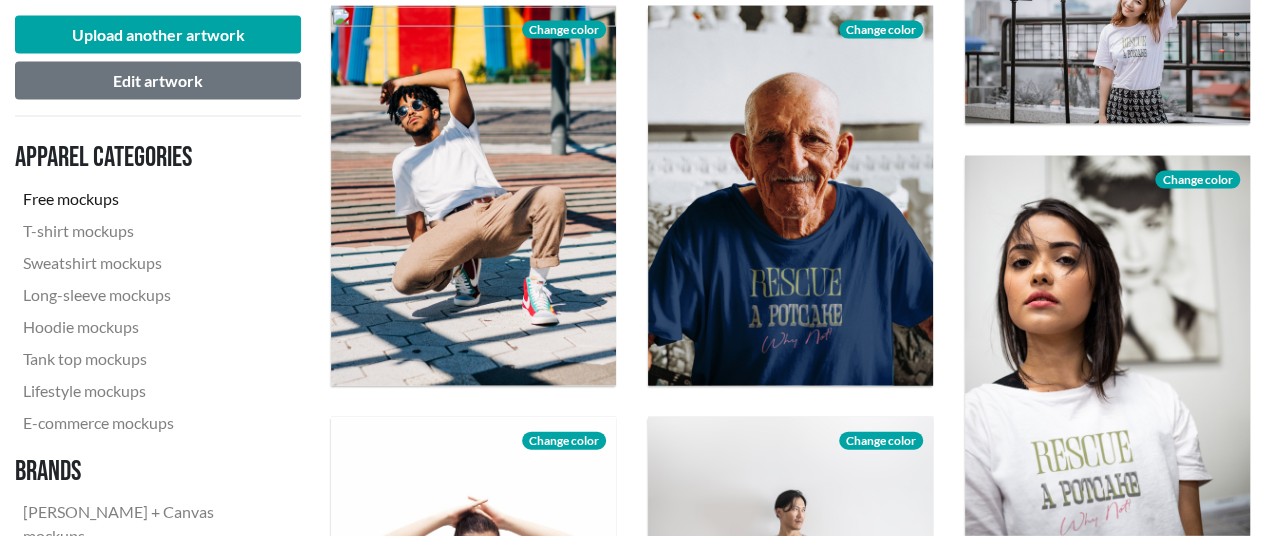 scroll, scrollTop: 2204, scrollLeft: 0, axis: vertical 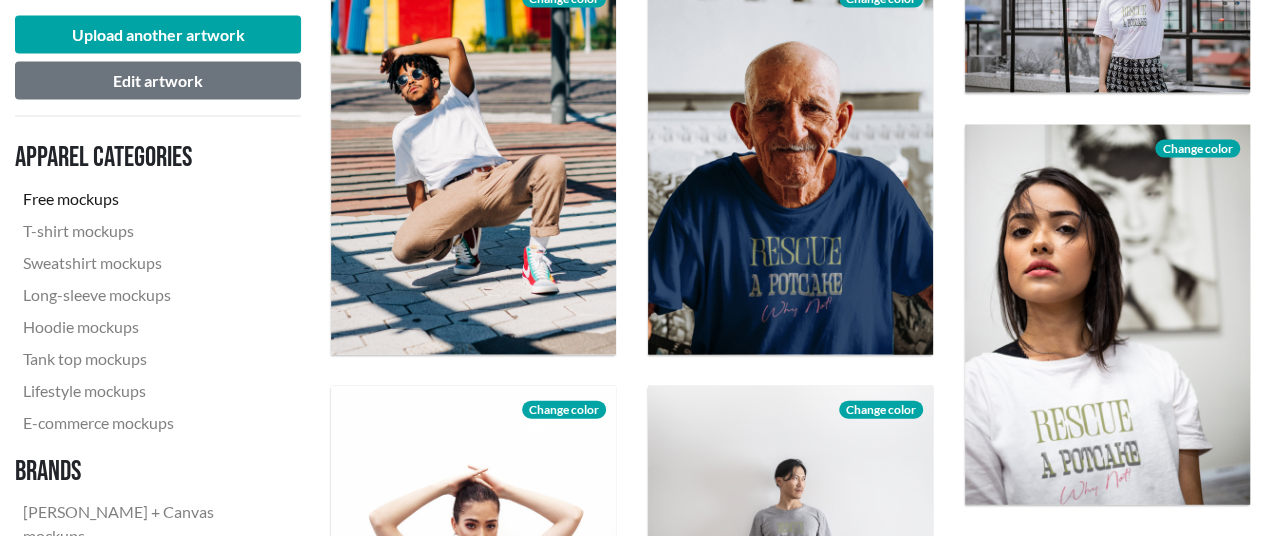 click on "Download Change color" at bounding box center (1107, 315) 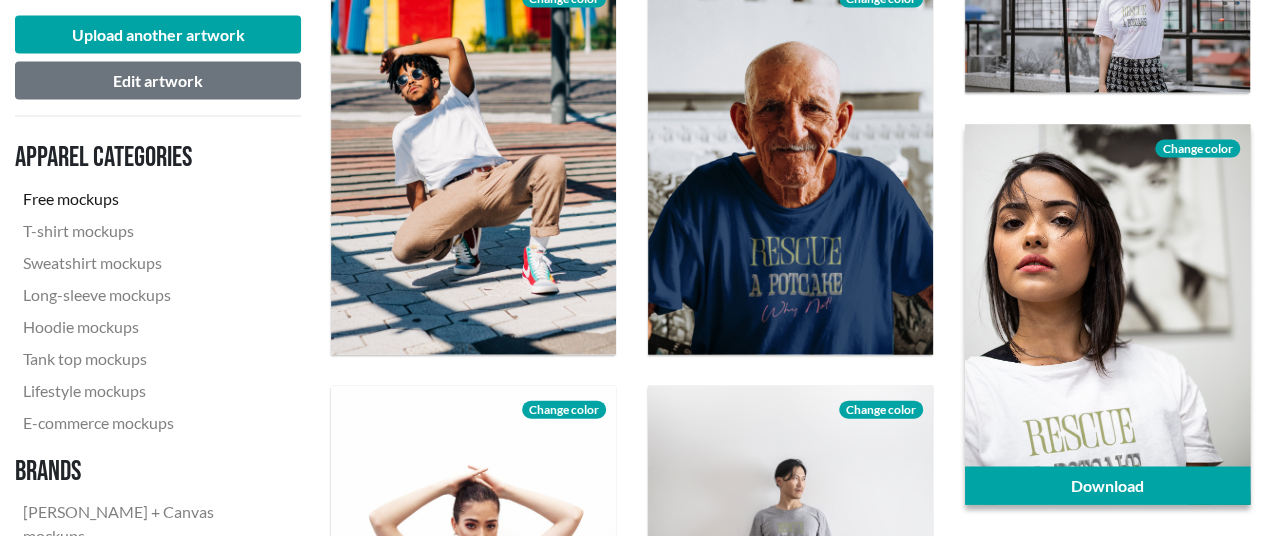 click on "Change color" at bounding box center [1197, 149] 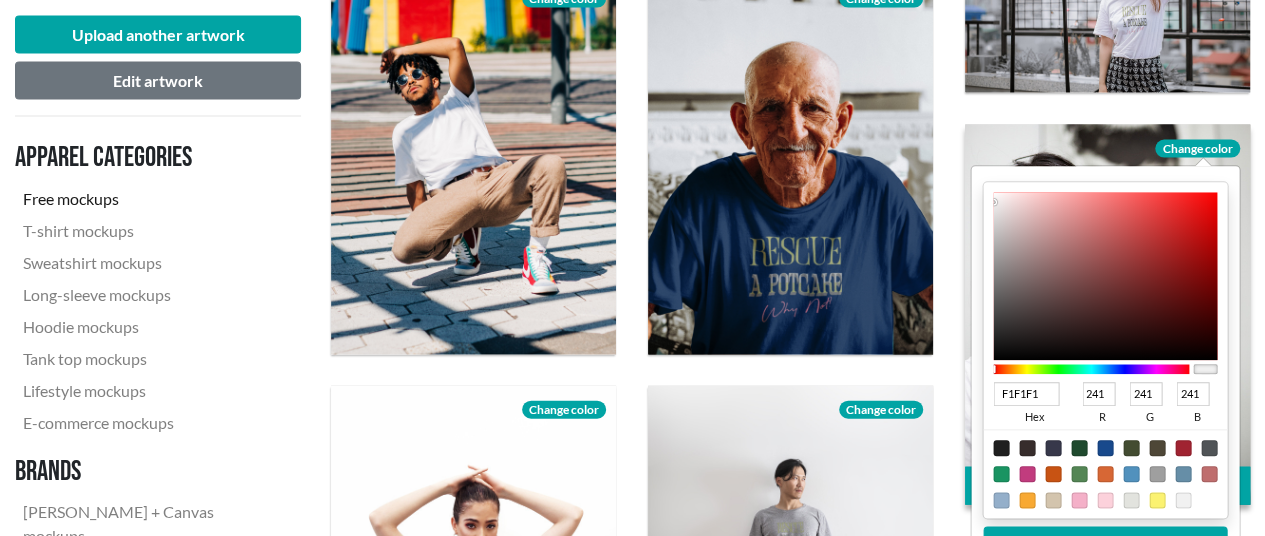 type on "DBD5D5" 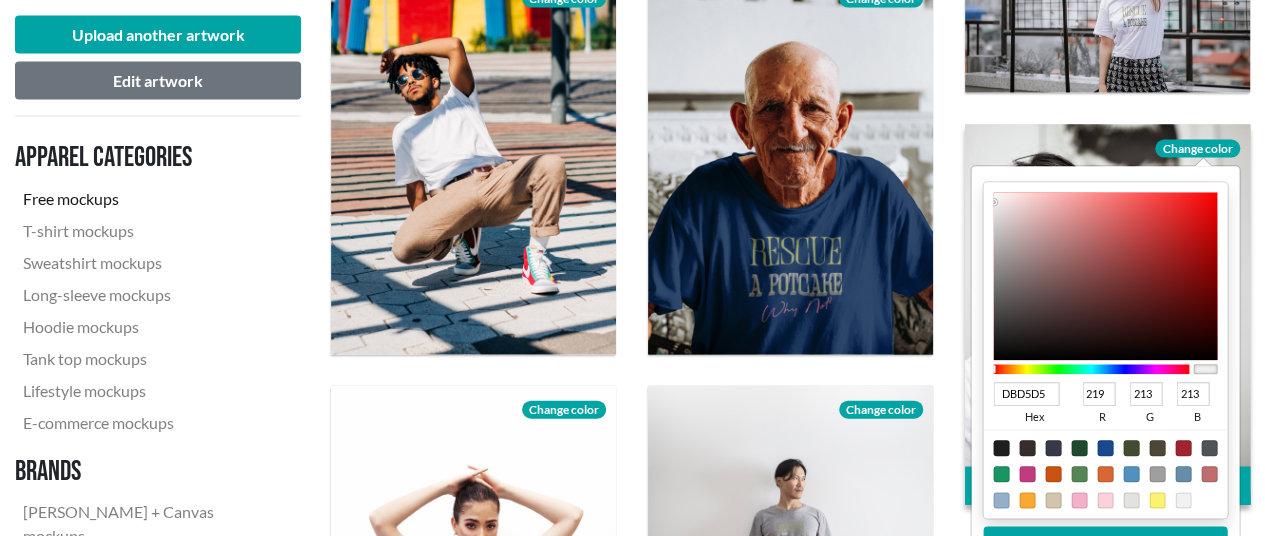 click at bounding box center (1106, 277) 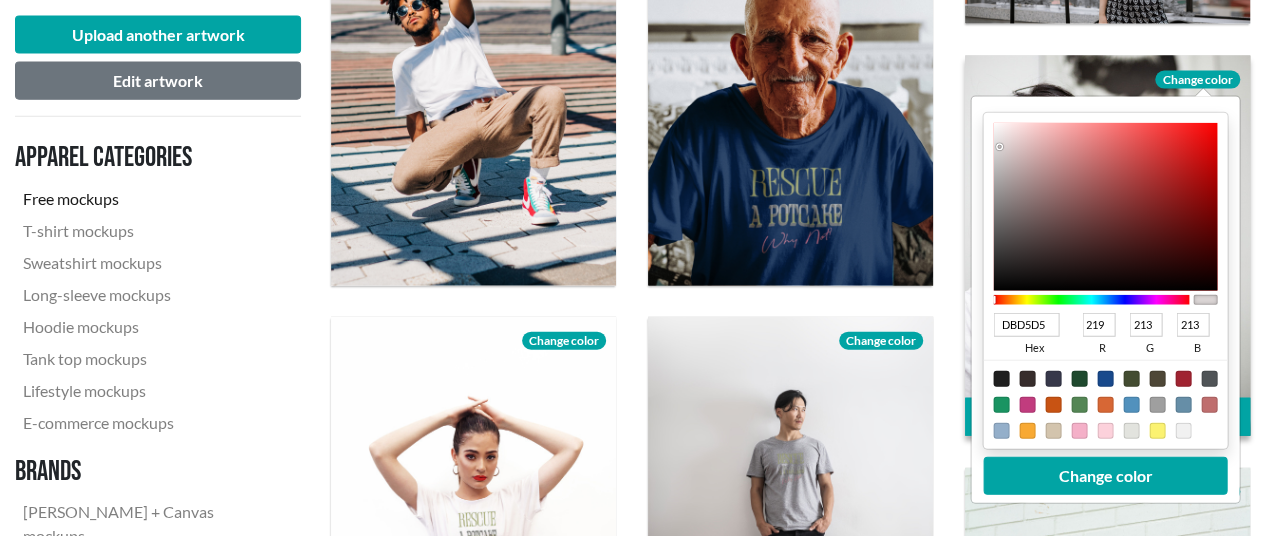 scroll, scrollTop: 2304, scrollLeft: 0, axis: vertical 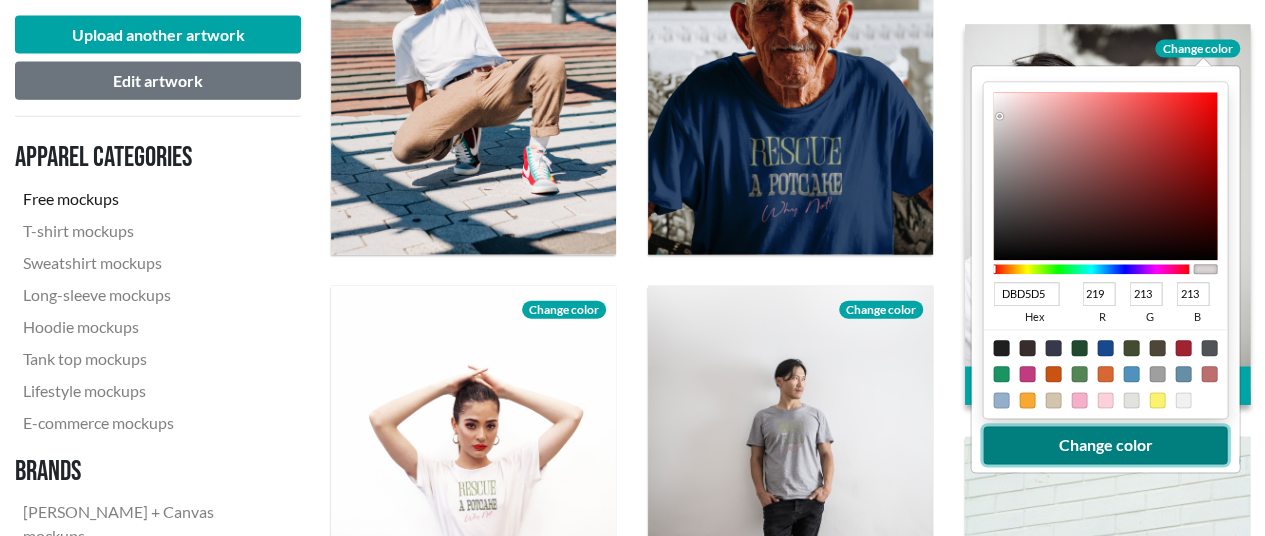 click on "Change color" at bounding box center (1106, 446) 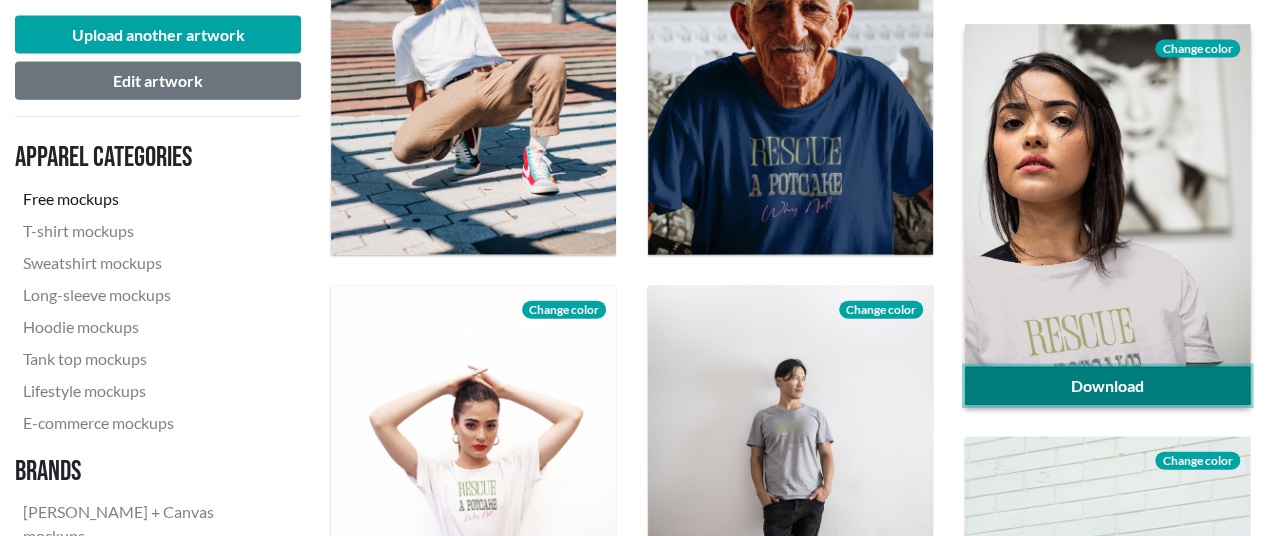 click on "Download" 